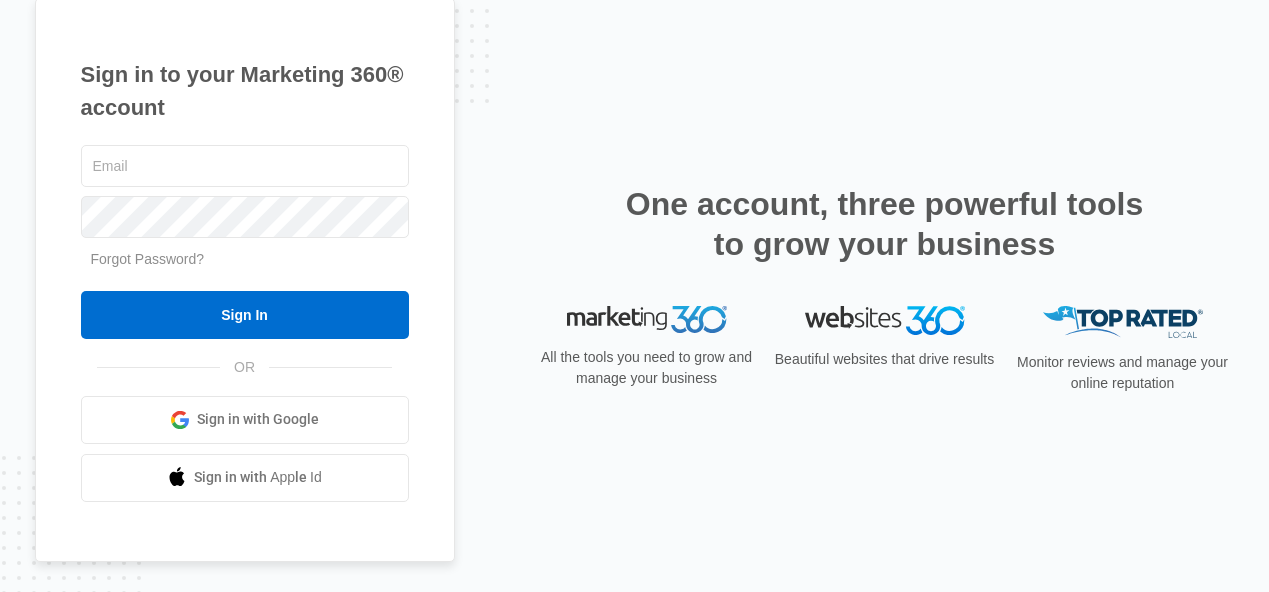 scroll, scrollTop: 0, scrollLeft: 0, axis: both 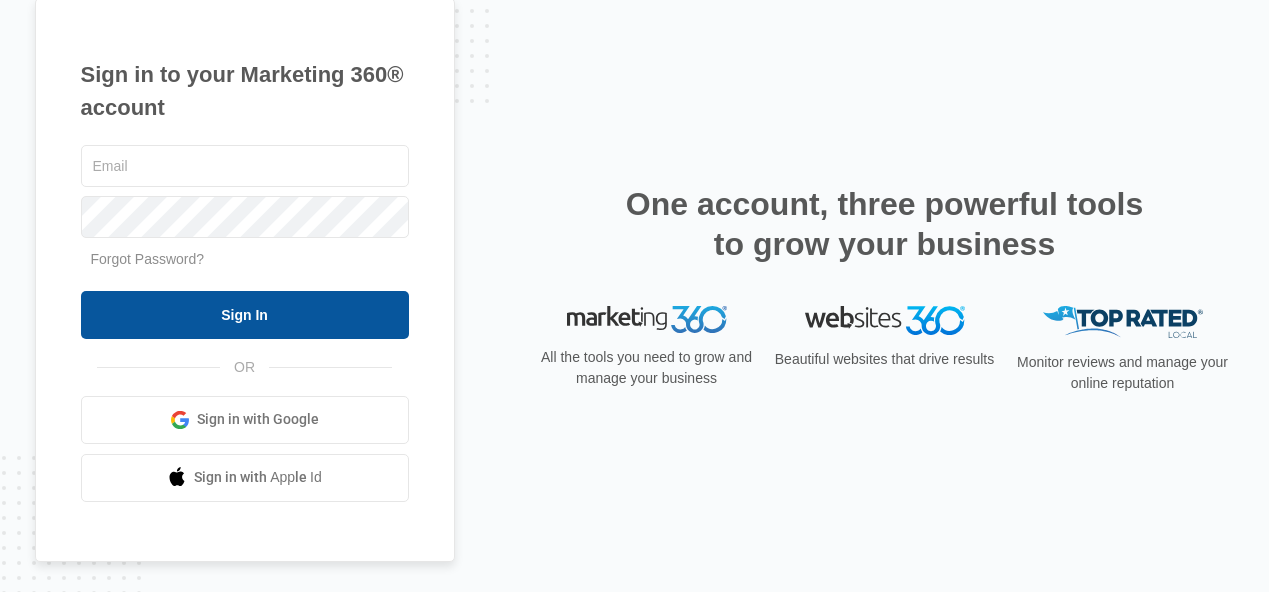 type on "[USERNAME]@[example.com]" 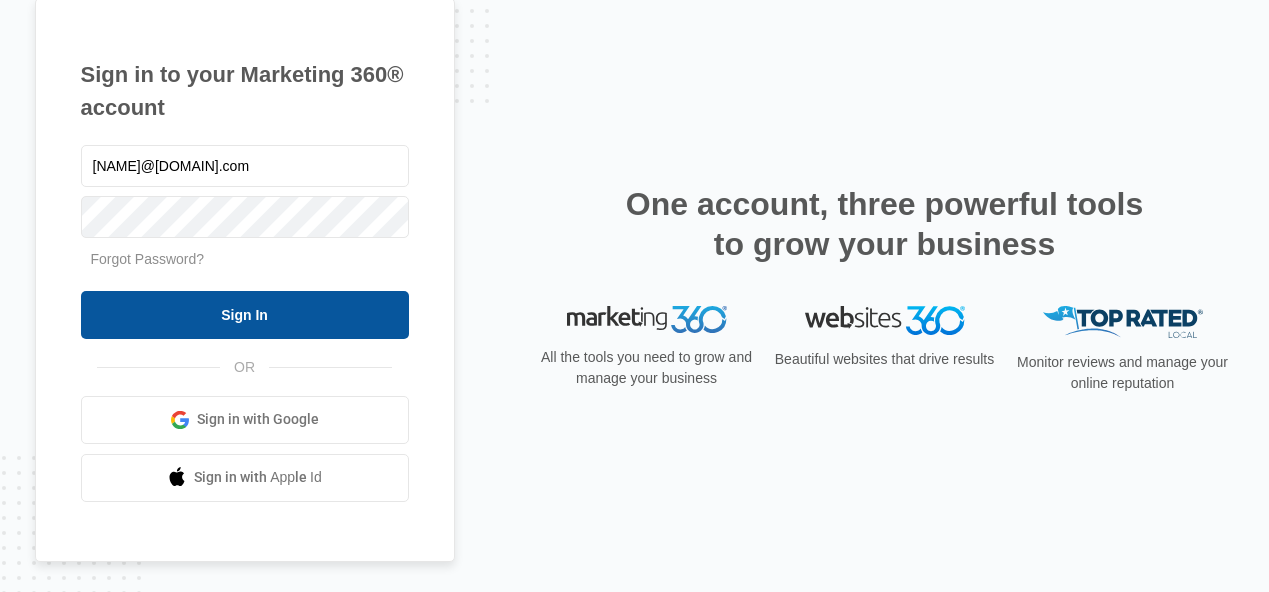 click on "Sign In" at bounding box center [245, 315] 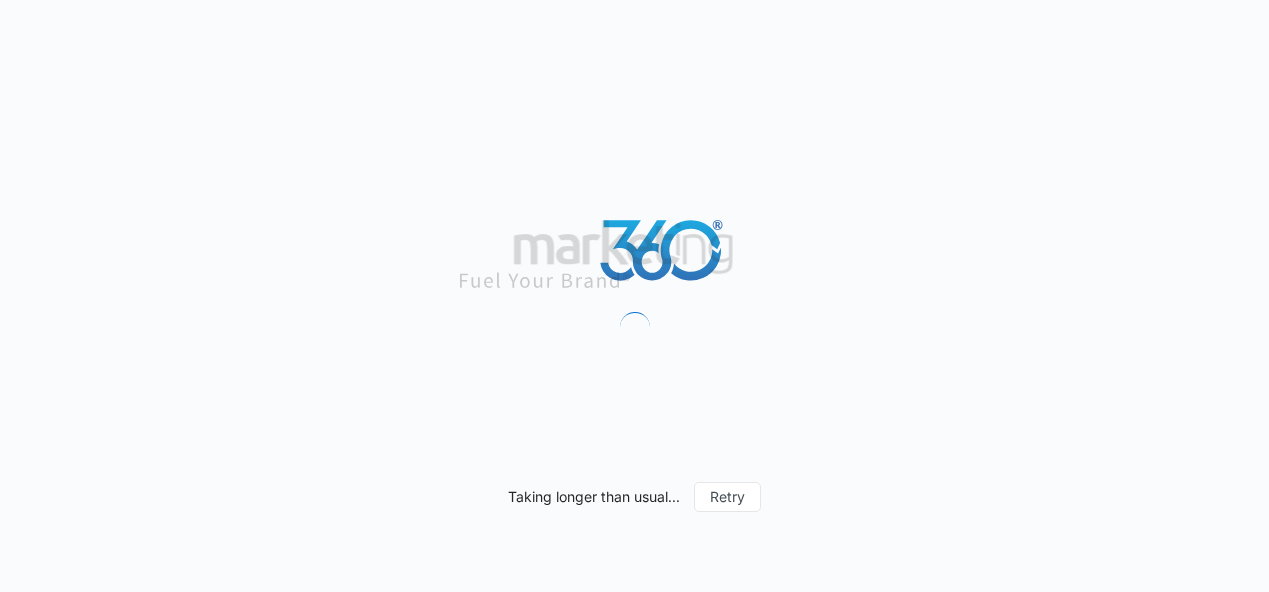 scroll, scrollTop: 0, scrollLeft: 0, axis: both 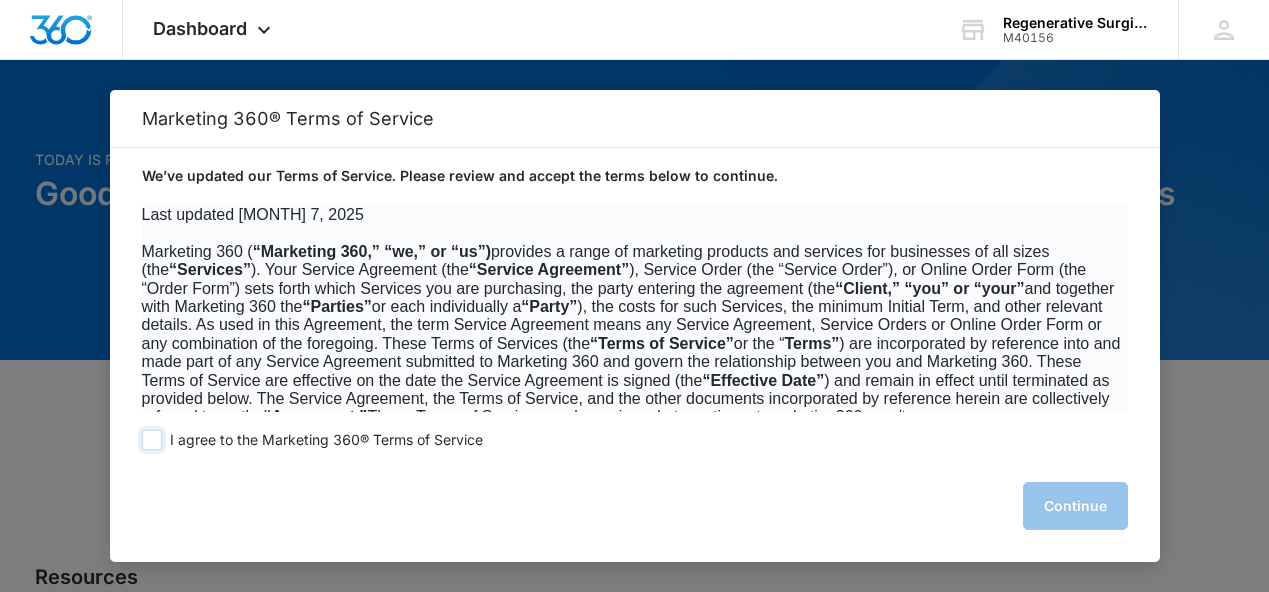 click at bounding box center [152, 440] 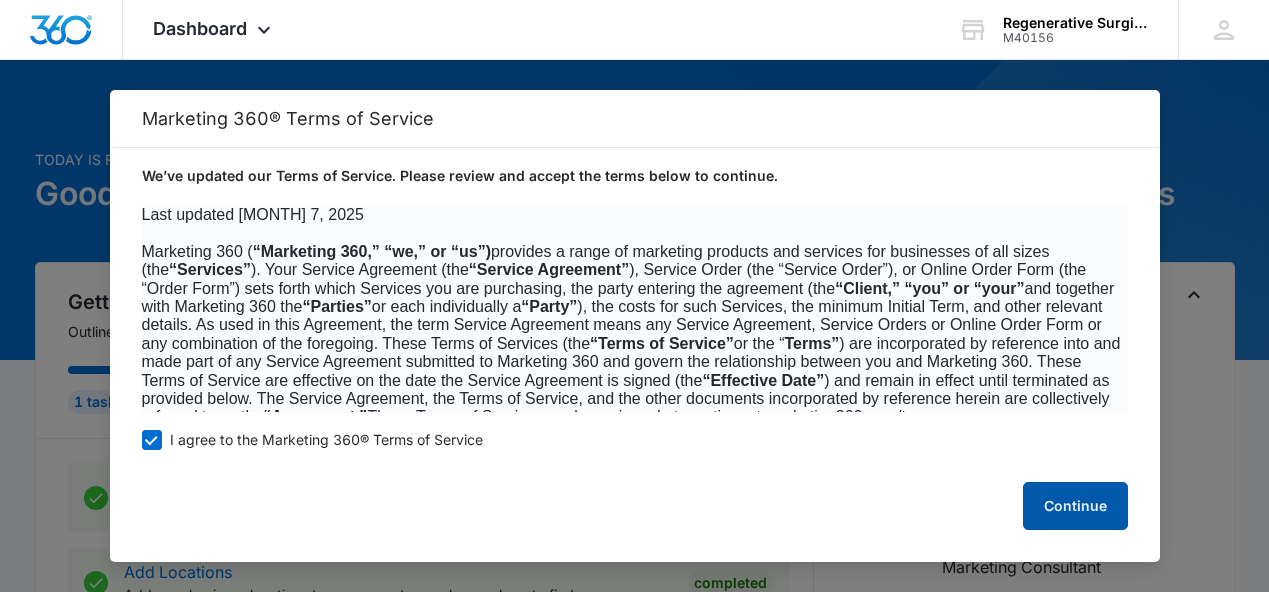click on "Continue" at bounding box center [1075, 506] 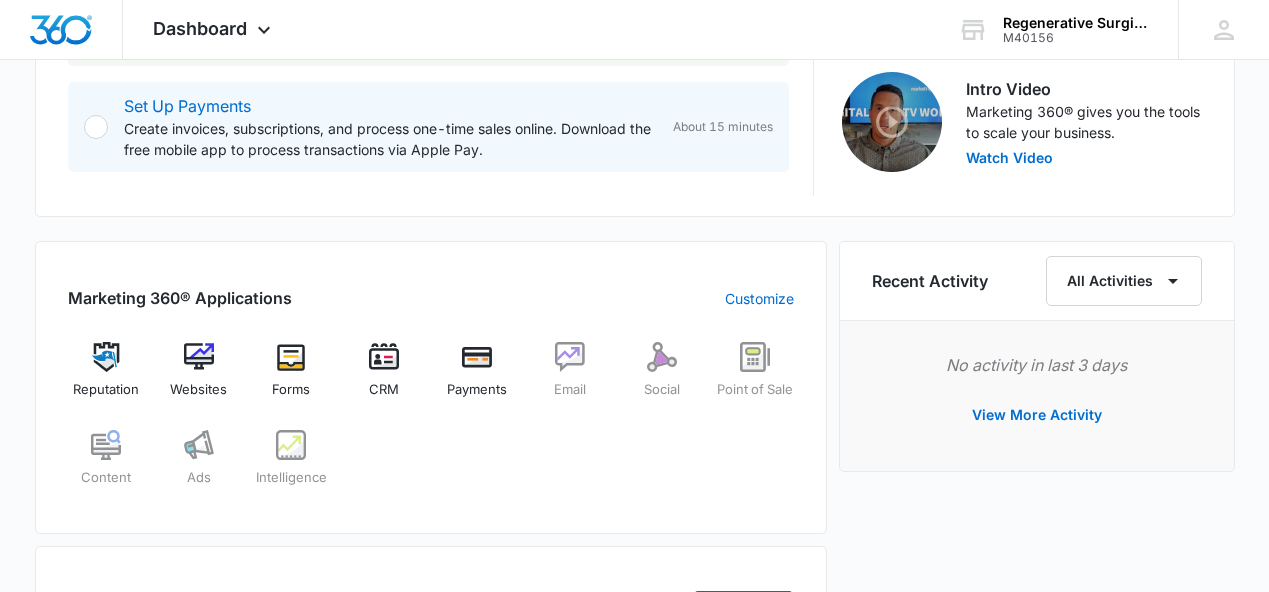 scroll, scrollTop: 643, scrollLeft: 0, axis: vertical 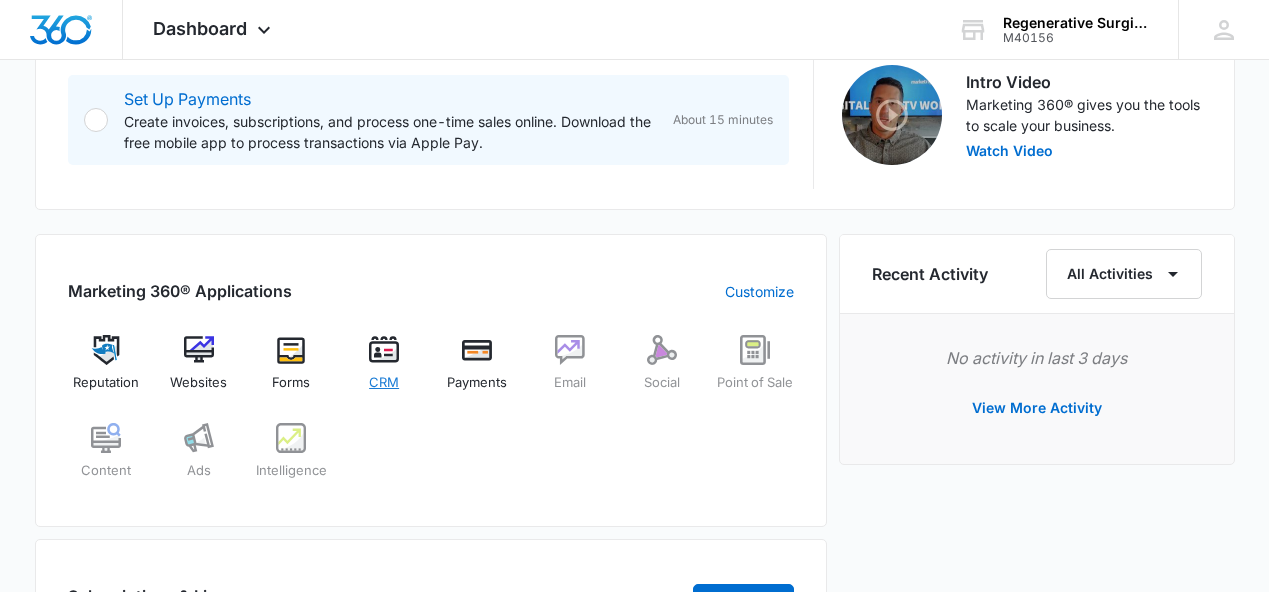 click at bounding box center [384, 350] 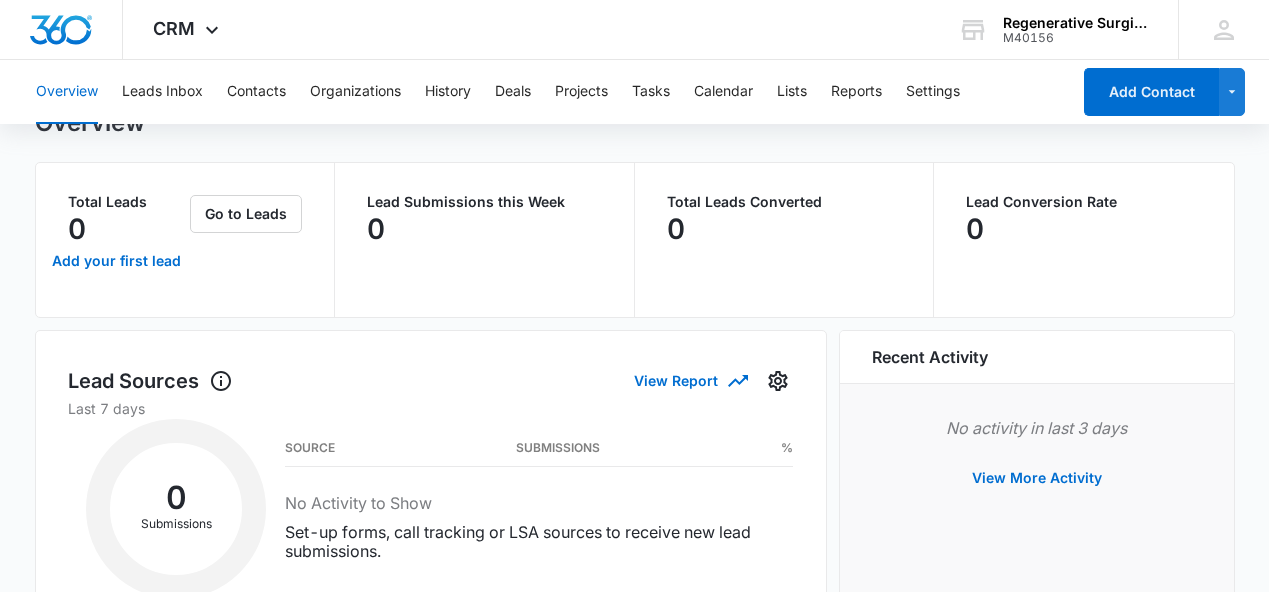 scroll, scrollTop: 0, scrollLeft: 0, axis: both 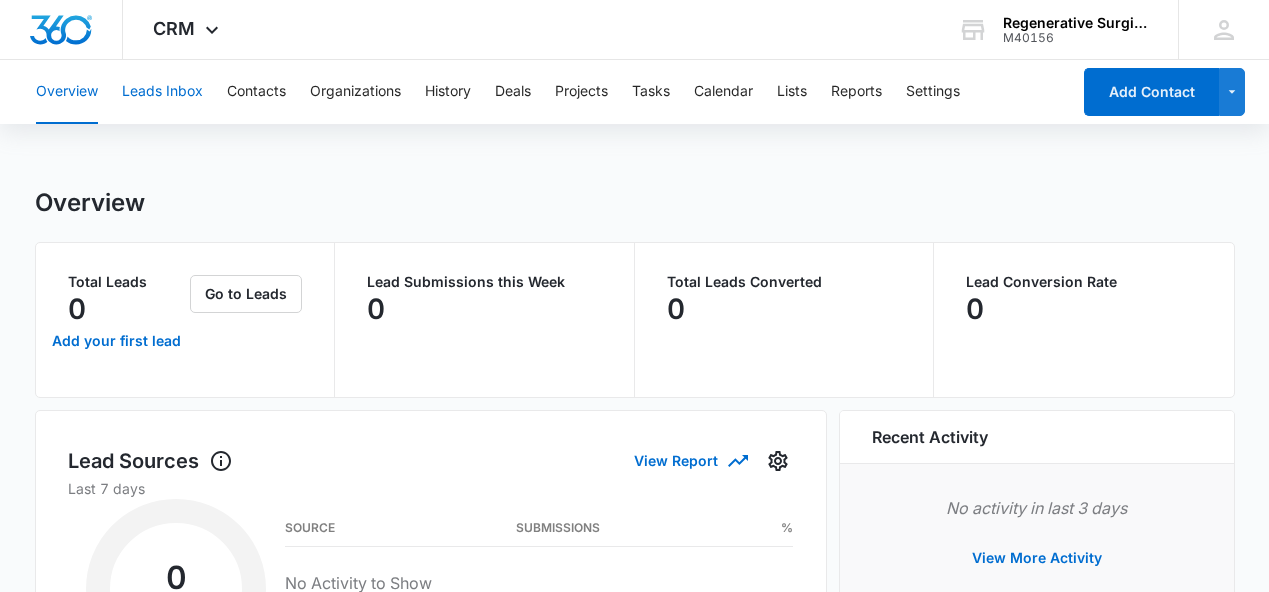 click on "Leads Inbox" at bounding box center [162, 92] 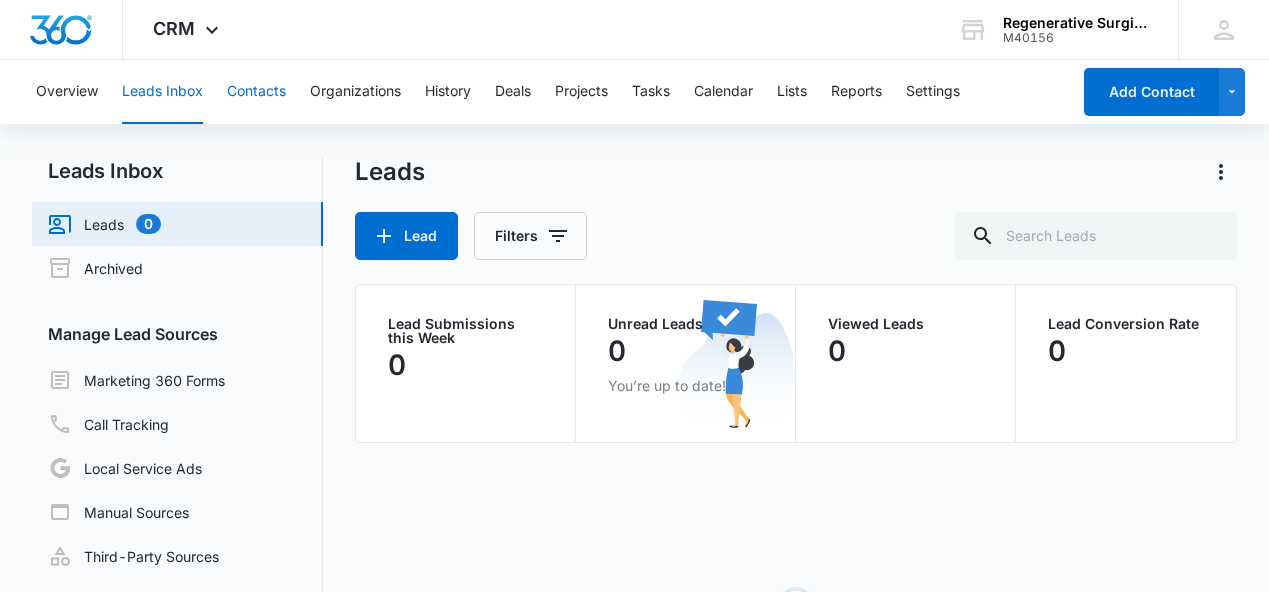 scroll, scrollTop: 0, scrollLeft: 0, axis: both 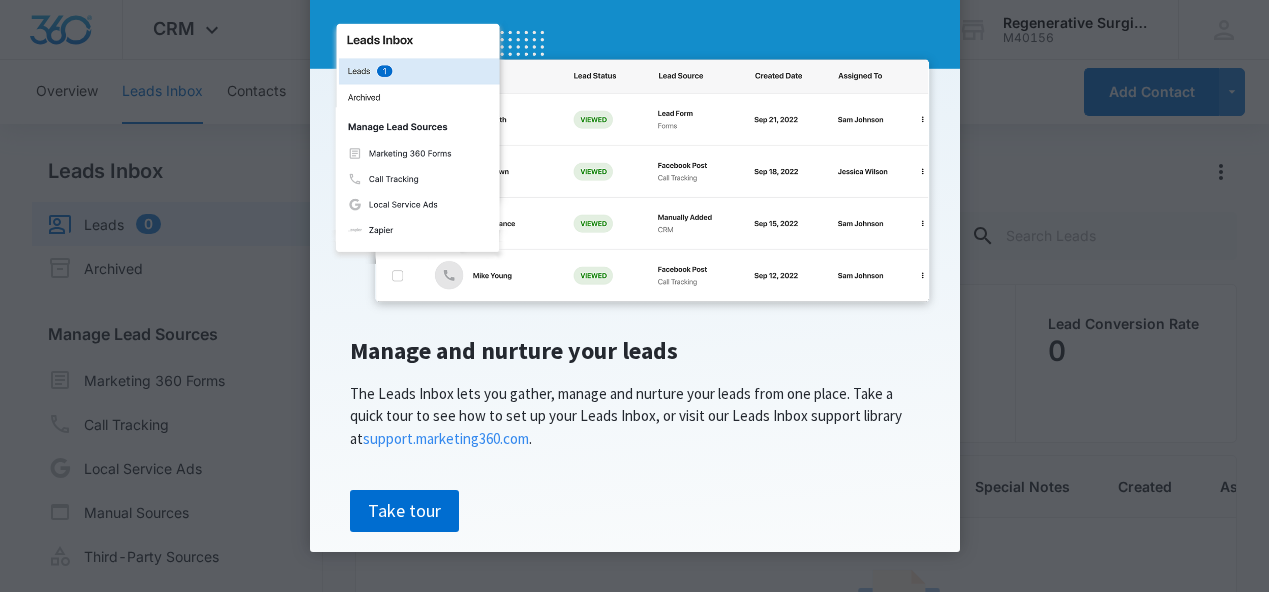 click on "×             Using Your Leads Inbox                                             Manage and nurture your leads The Leads Inbox lets you gather, manage and nurture your leads from one place. Take a quick tour to see how to set up your Leads Inbox, or visit our Leads Inbox support library at  support.marketing360.com .                         Take tour" 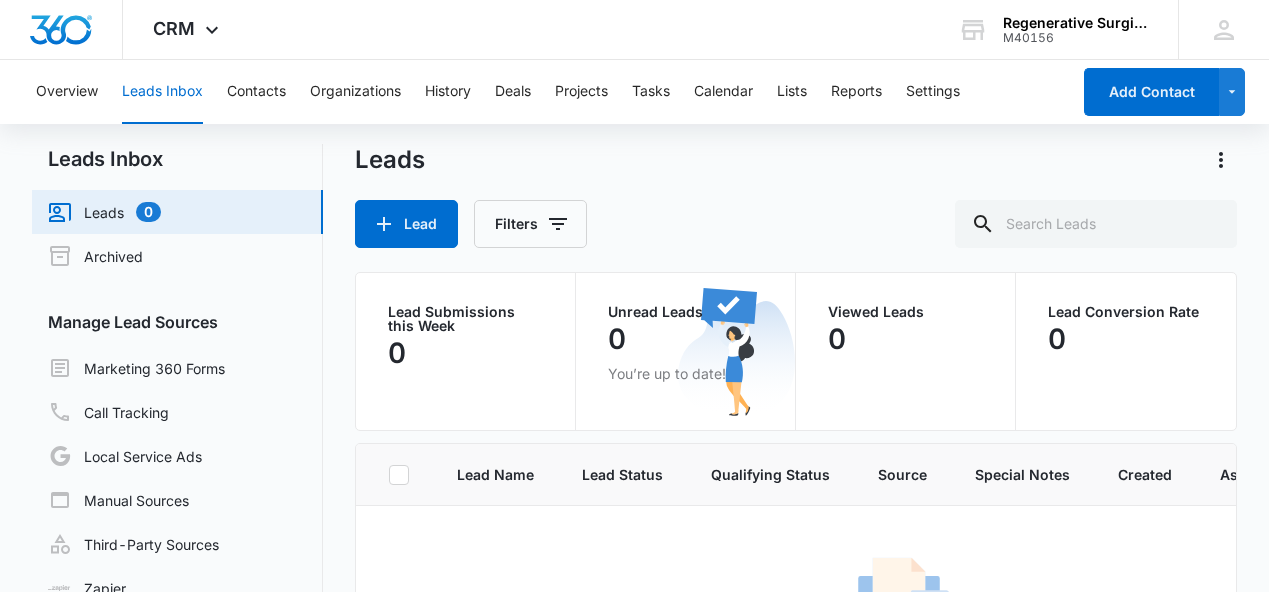 scroll, scrollTop: 0, scrollLeft: 0, axis: both 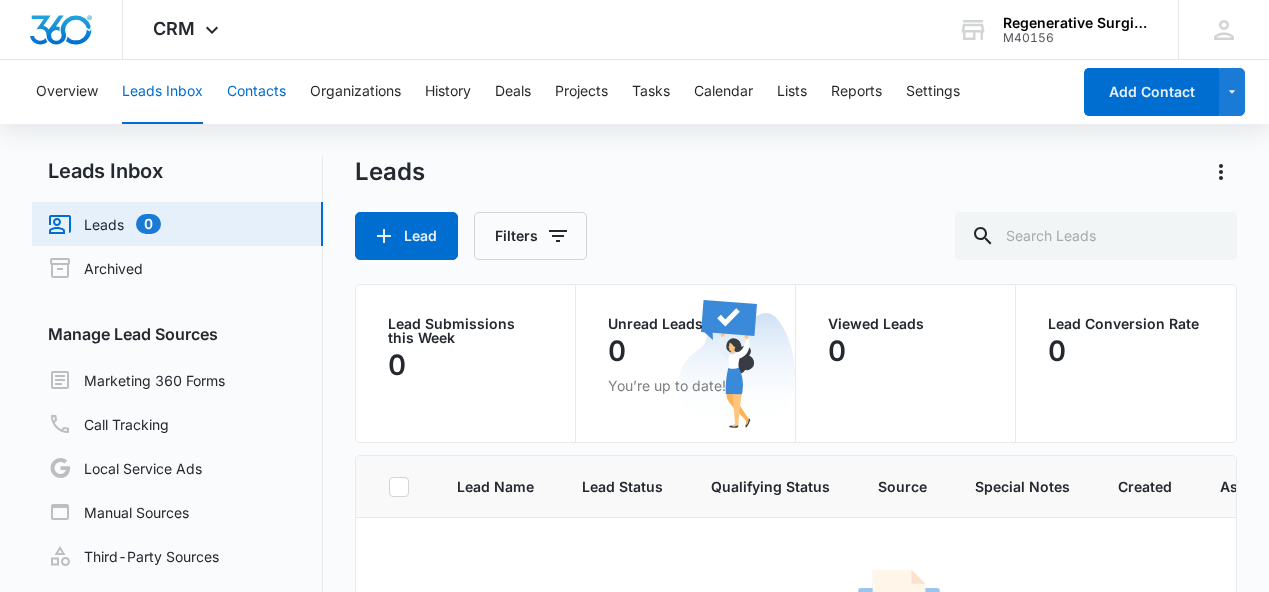 click on "Contacts" at bounding box center [256, 92] 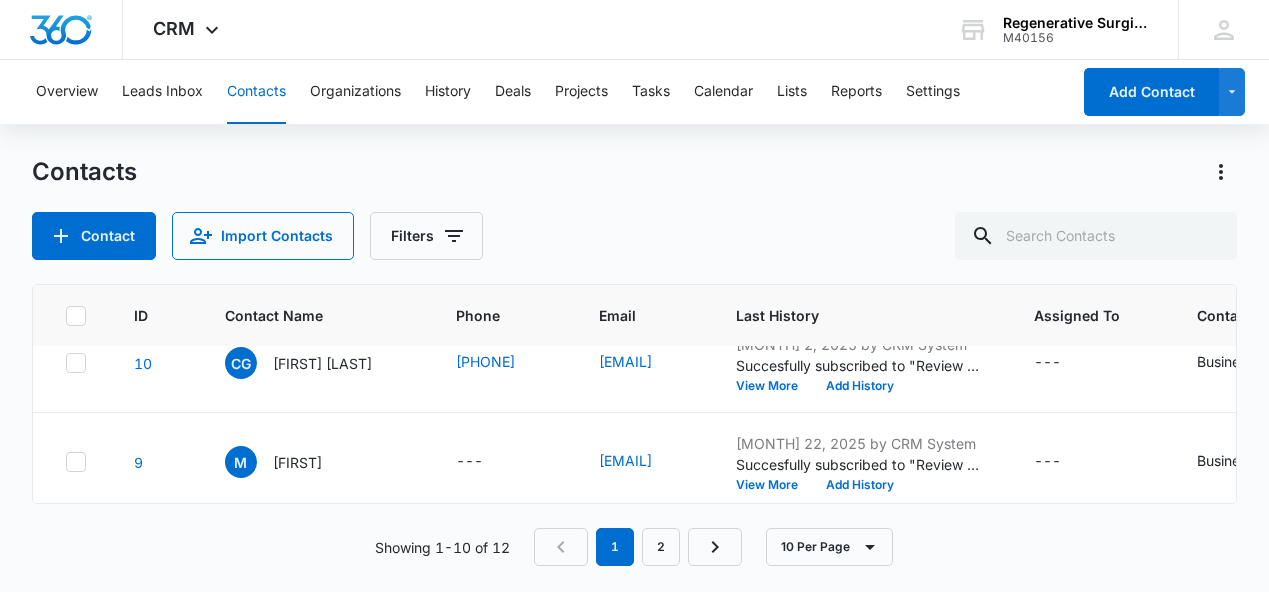 scroll, scrollTop: 0, scrollLeft: 0, axis: both 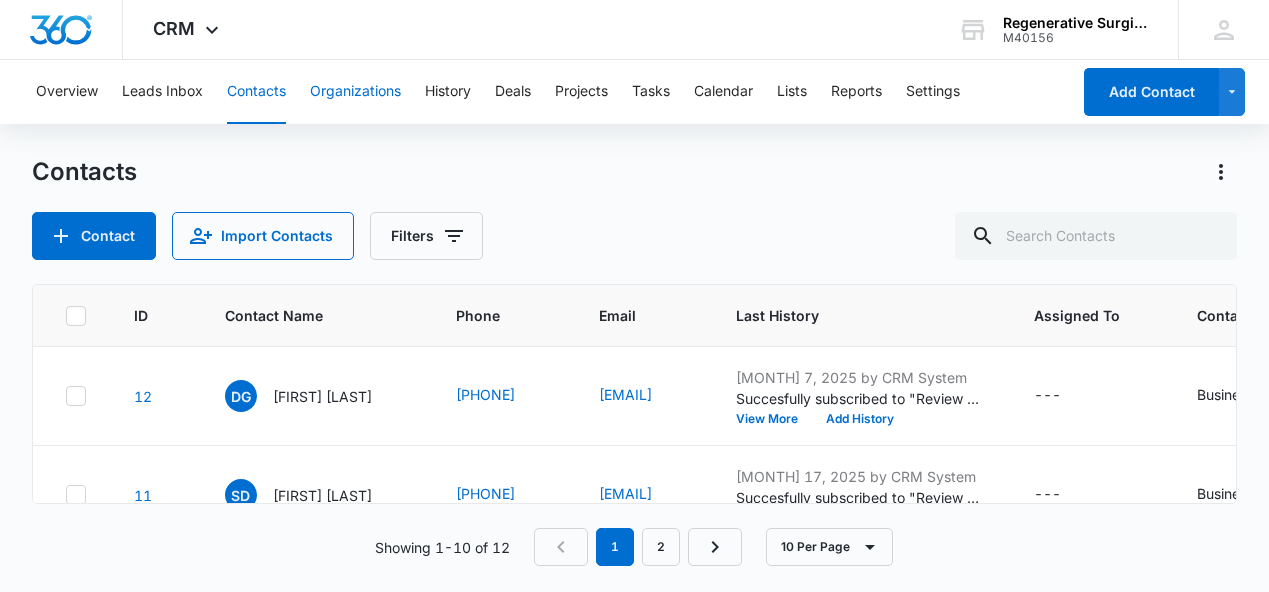 click on "Organizations" at bounding box center (355, 92) 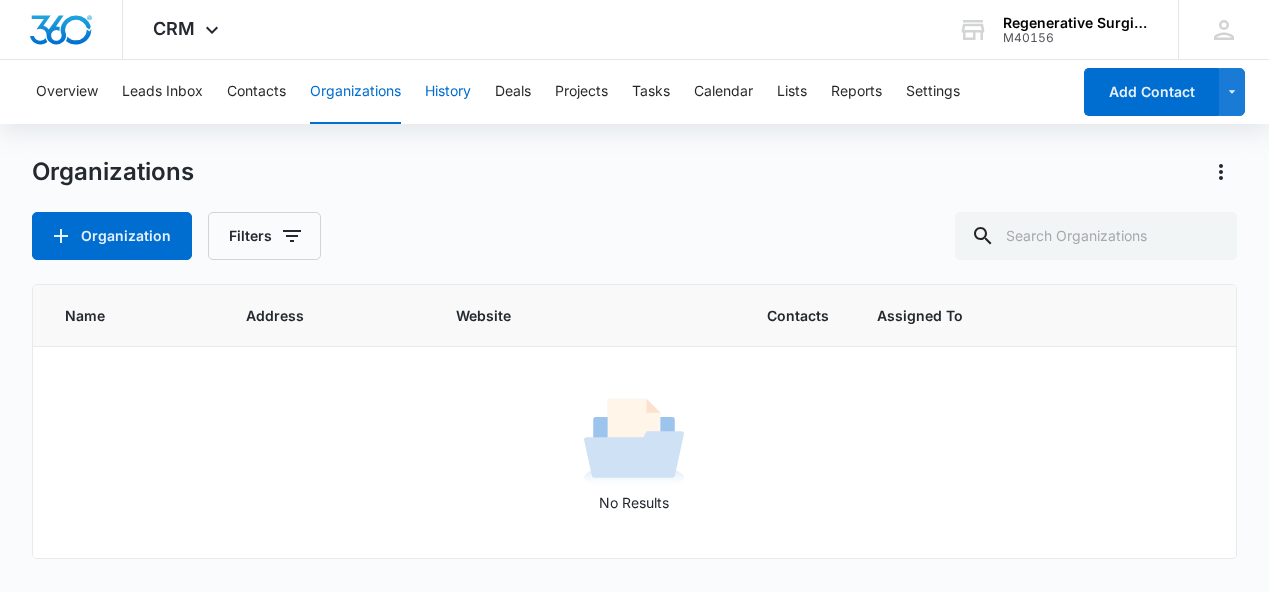 click on "History" at bounding box center [448, 92] 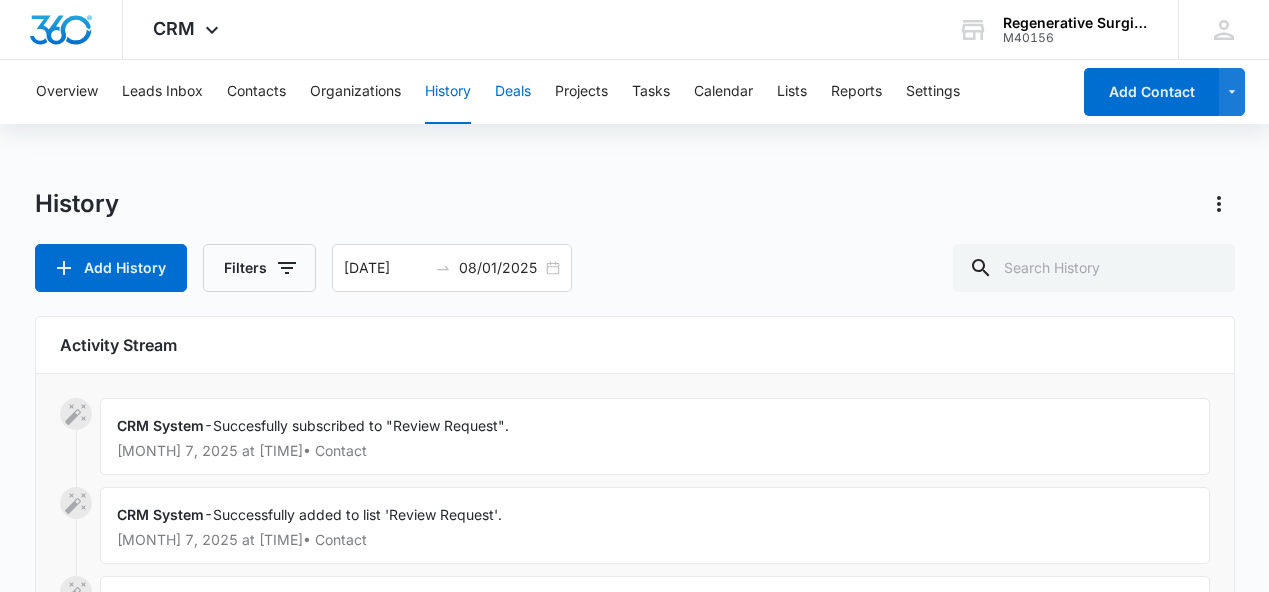 click on "Deals" at bounding box center (513, 92) 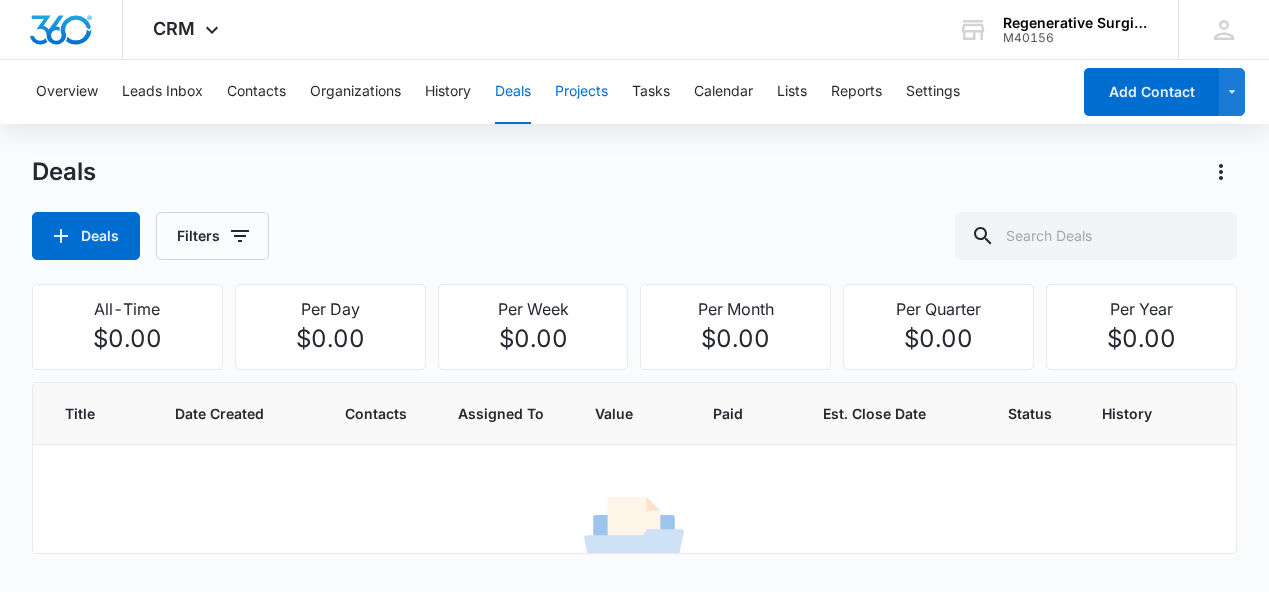 click on "Projects" at bounding box center [581, 92] 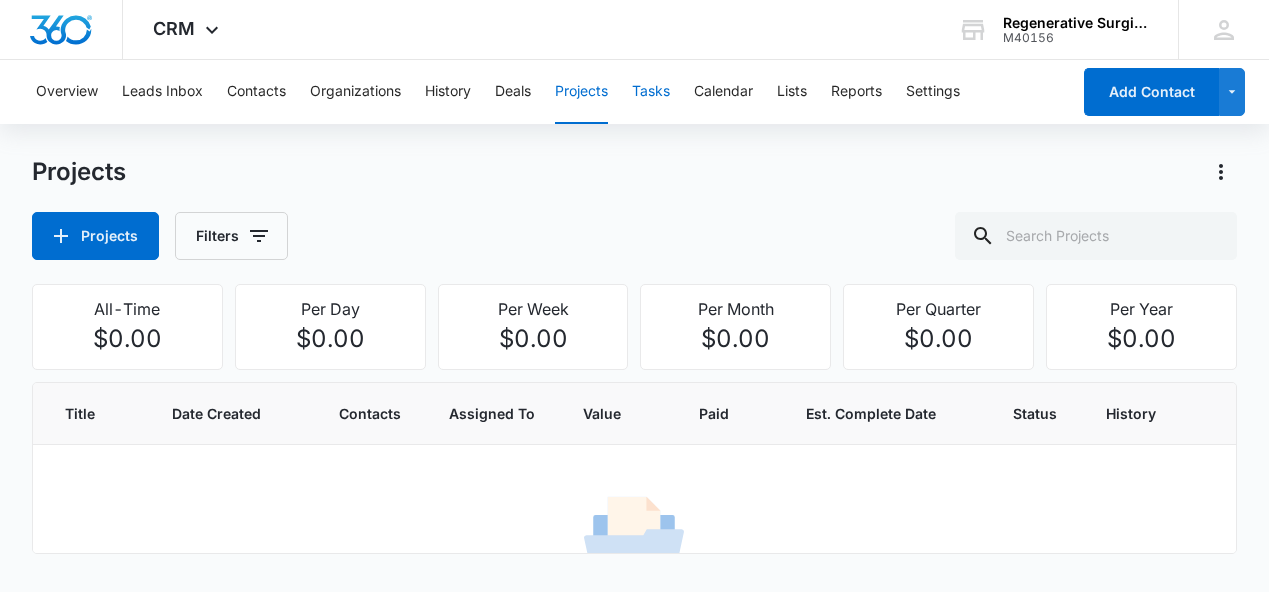 click on "Tasks" at bounding box center [651, 92] 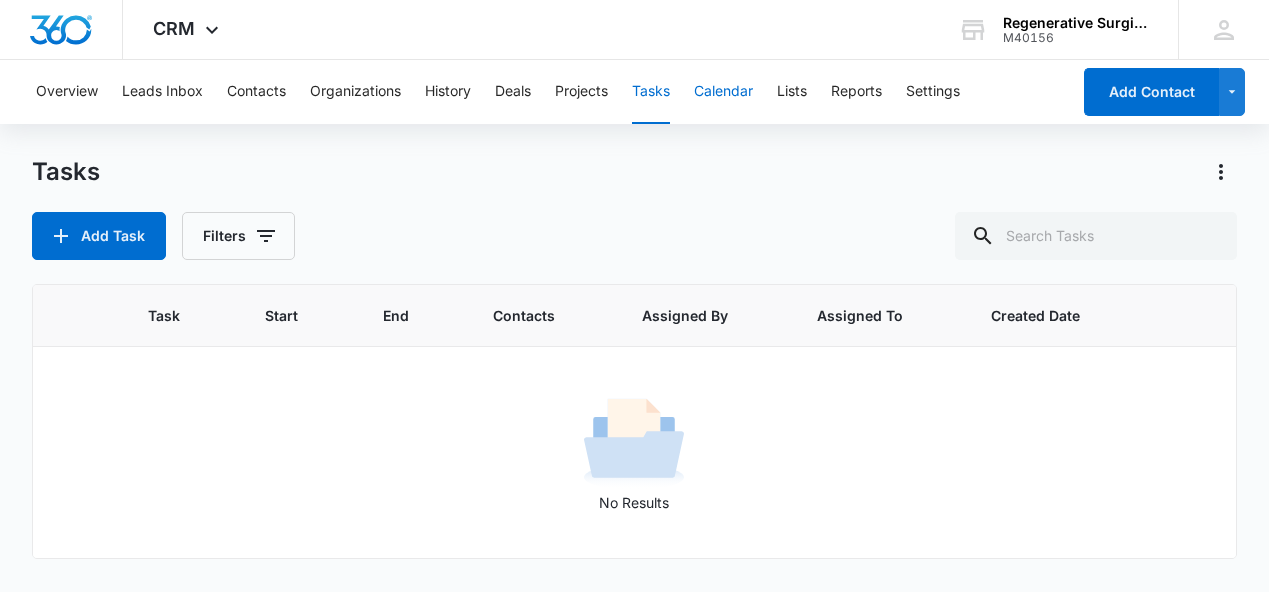click on "Calendar" at bounding box center (723, 92) 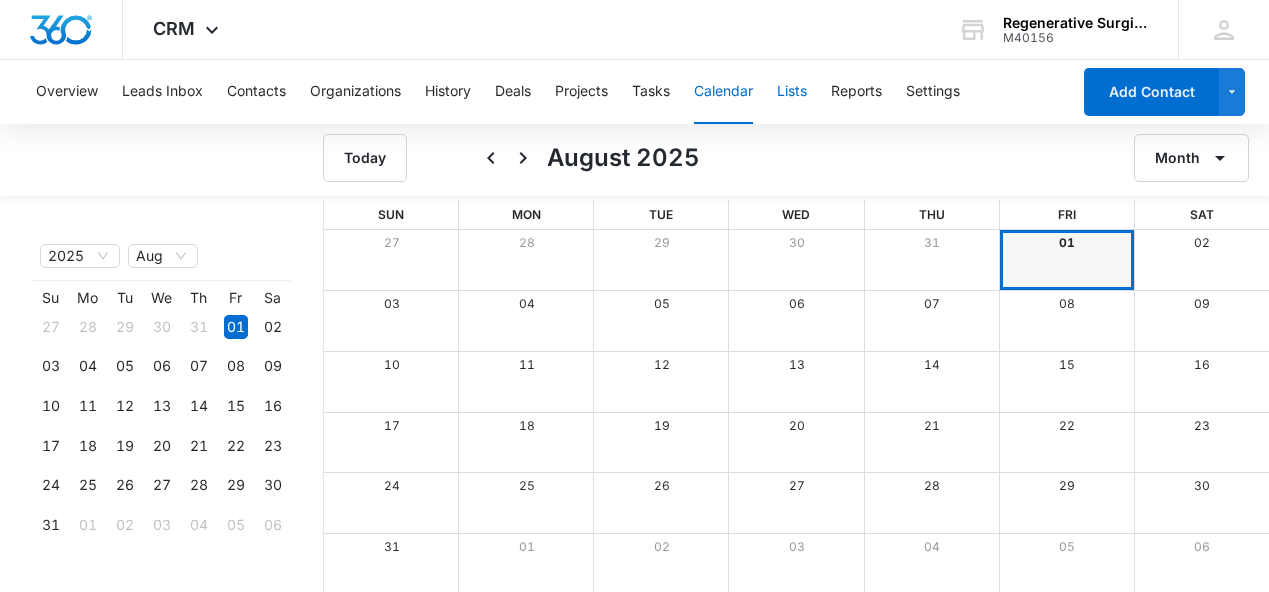 click on "Lists" at bounding box center [792, 92] 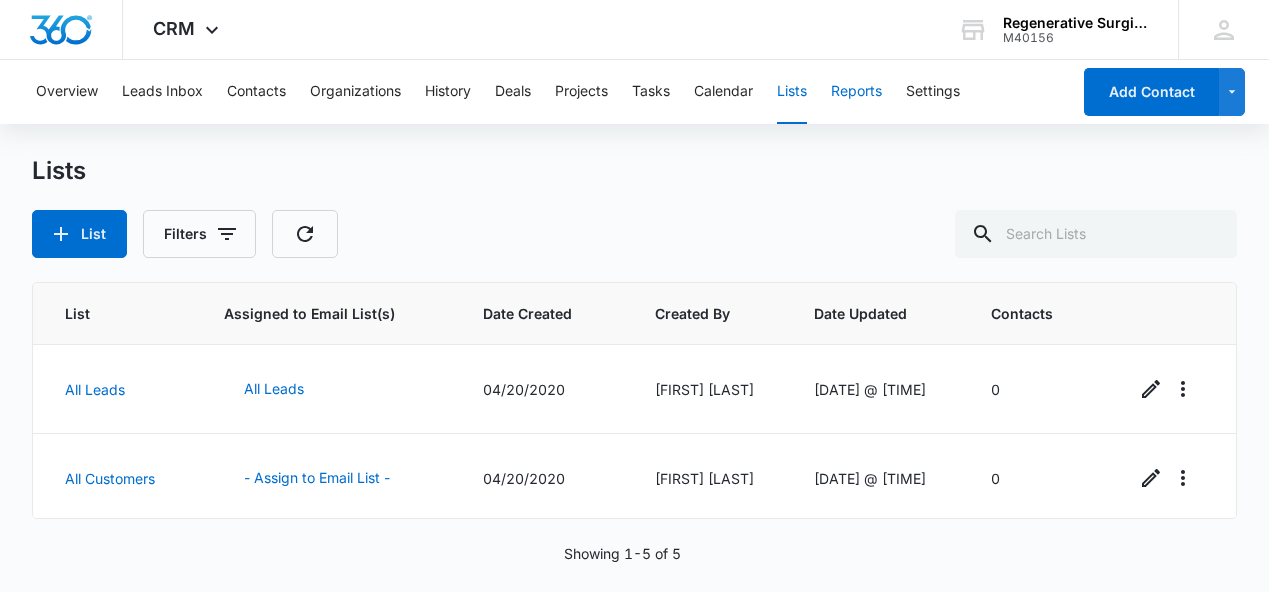 click on "Reports" at bounding box center [856, 92] 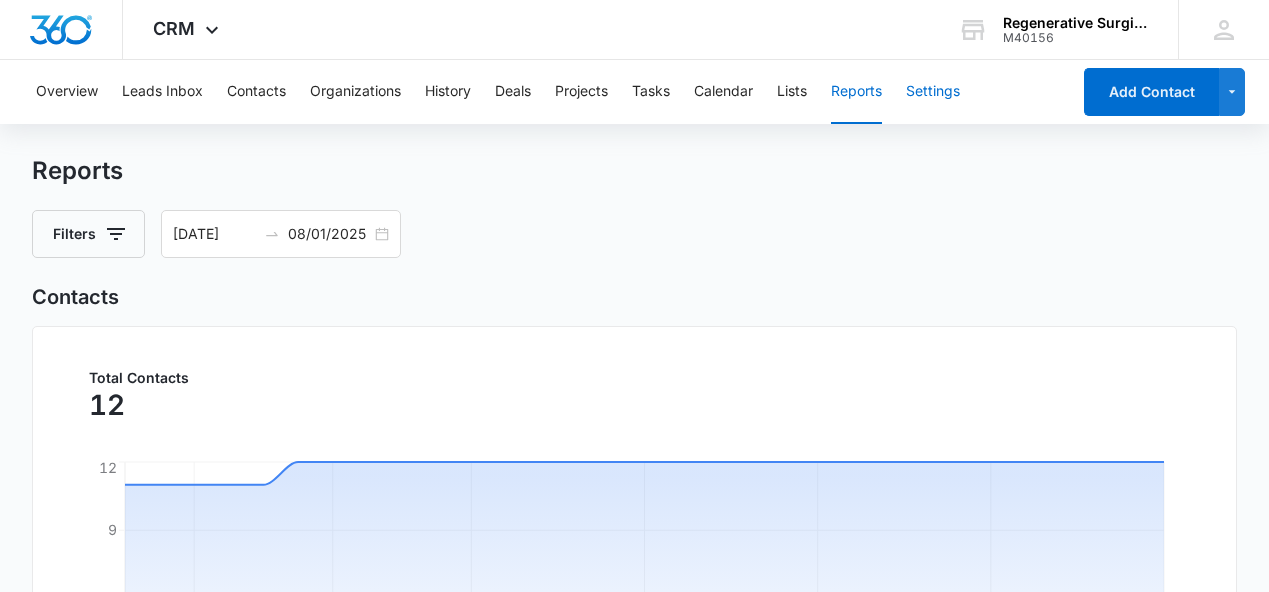click on "Settings" at bounding box center [933, 92] 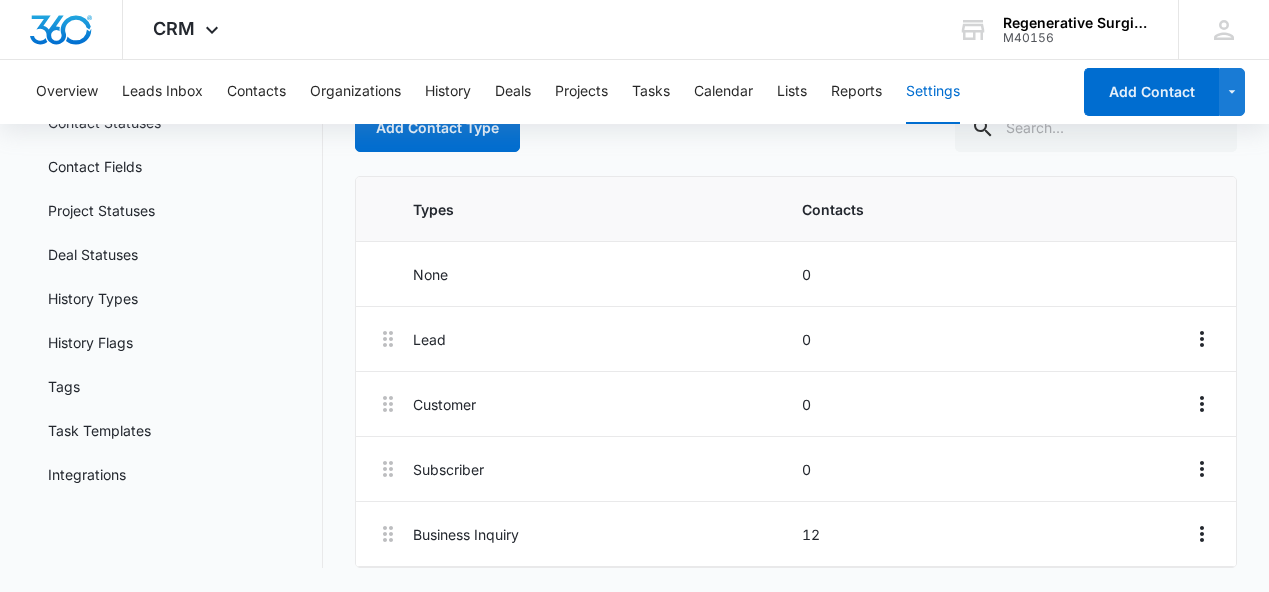 scroll, scrollTop: 0, scrollLeft: 0, axis: both 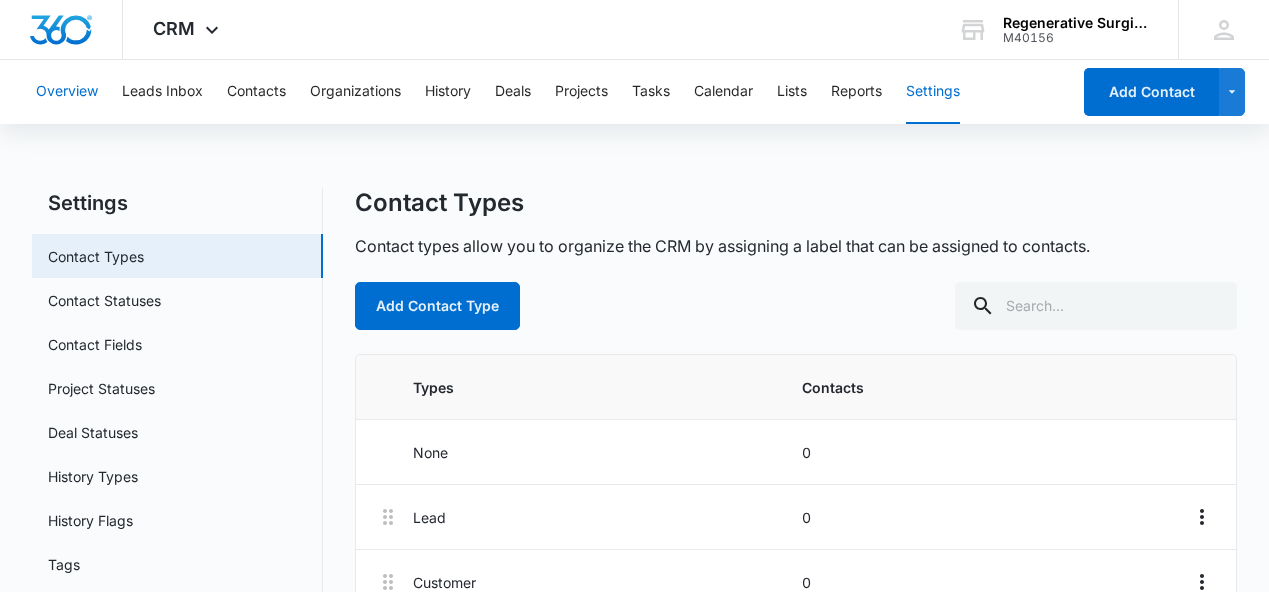 click on "Overview" at bounding box center [67, 92] 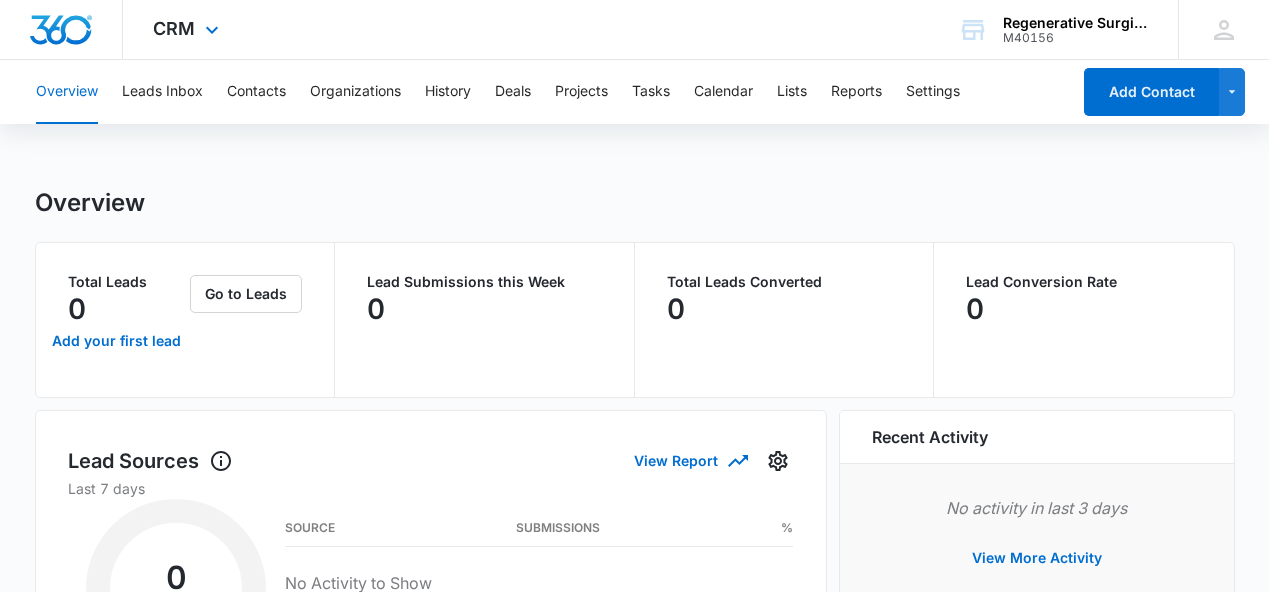 click on "CRM Apps Reputation Websites Forms CRM Email Social Payments POS Content Ads Intelligence Files Brand Settings" at bounding box center (188, 29) 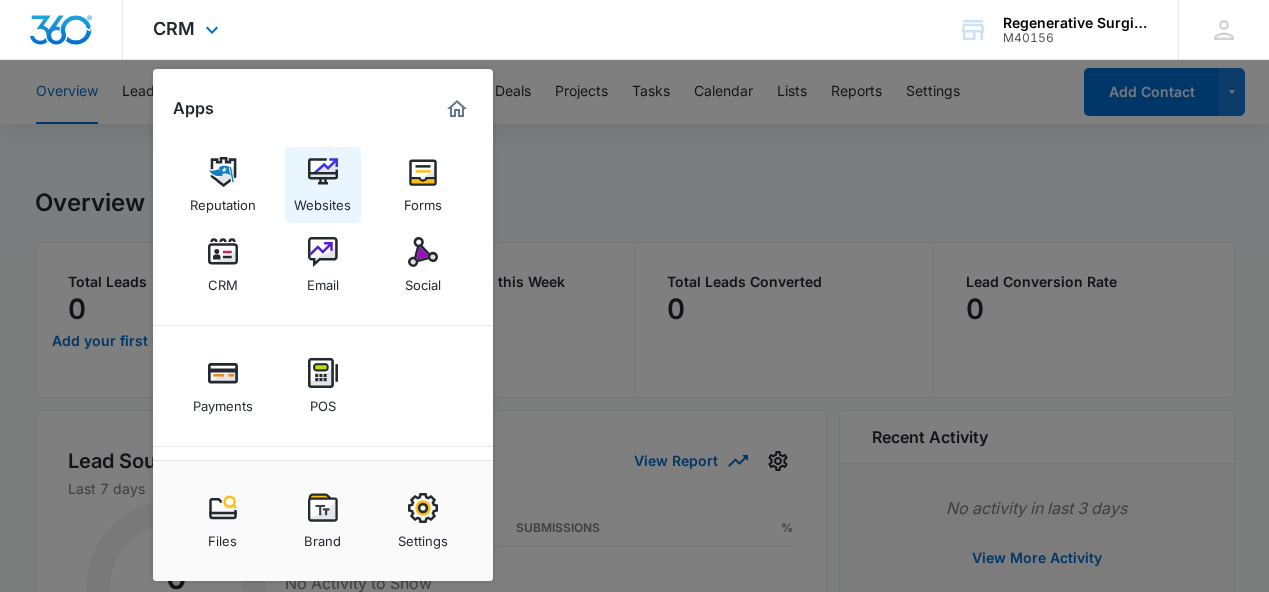 click at bounding box center [323, 172] 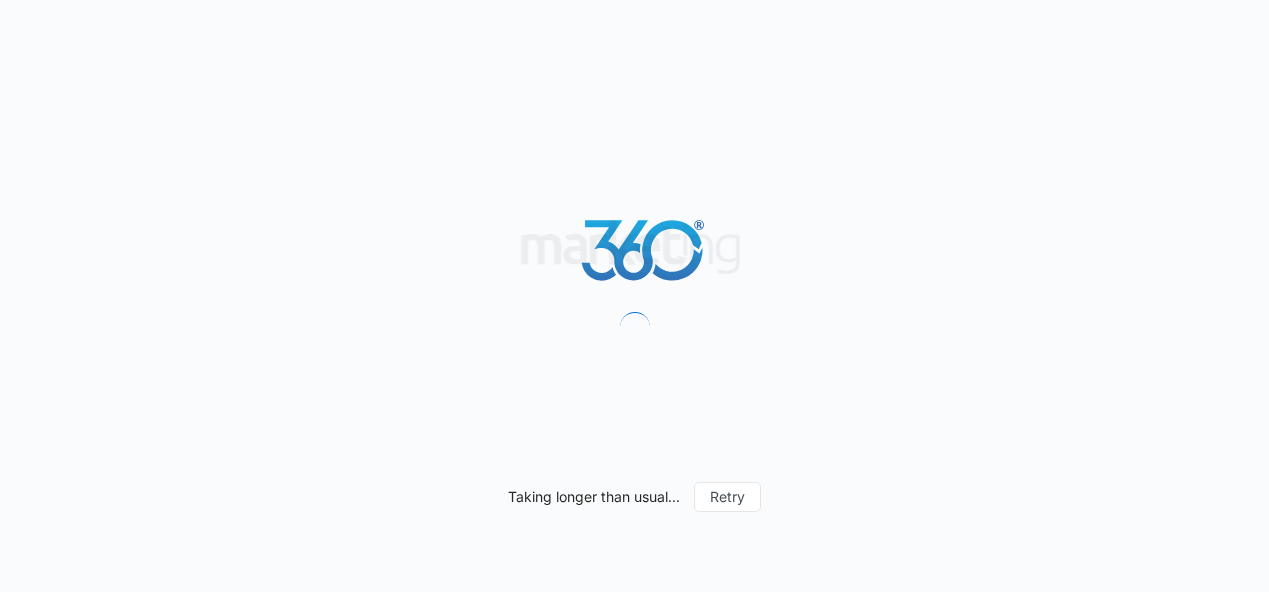 scroll, scrollTop: 0, scrollLeft: 0, axis: both 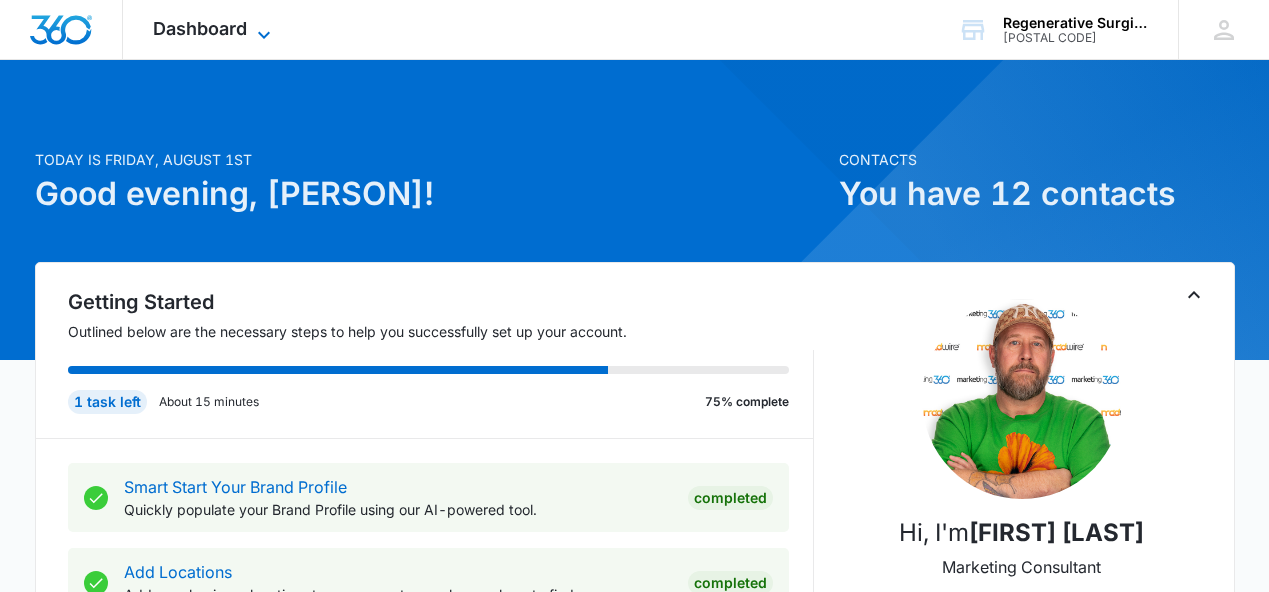 click 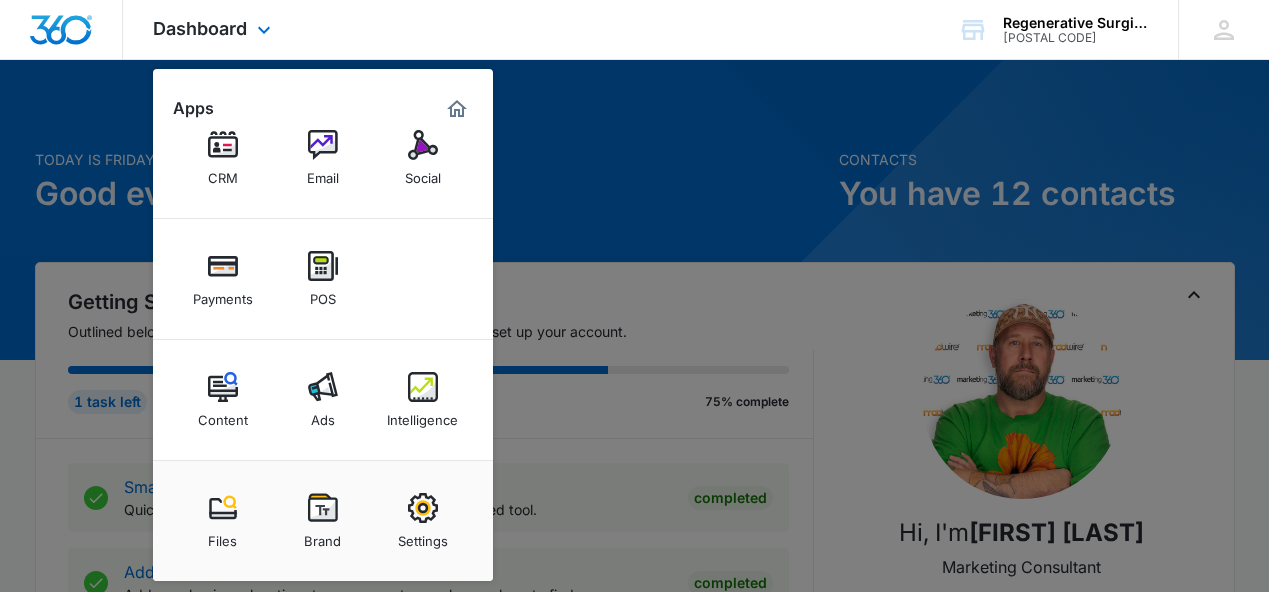 scroll, scrollTop: 108, scrollLeft: 0, axis: vertical 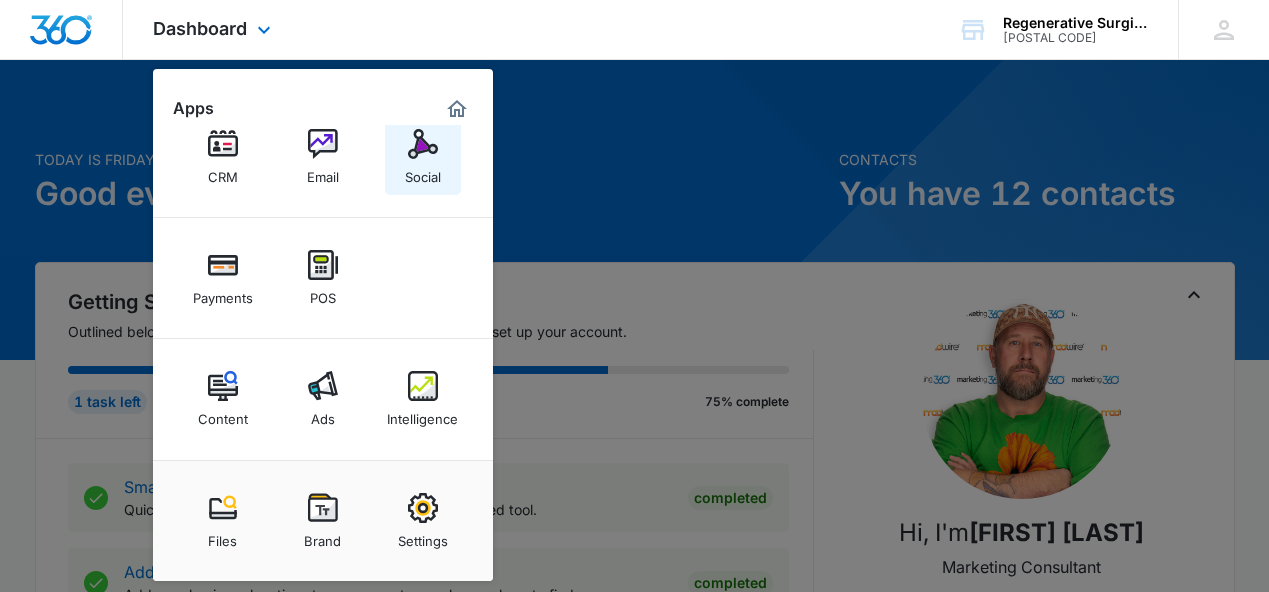 click at bounding box center [423, 144] 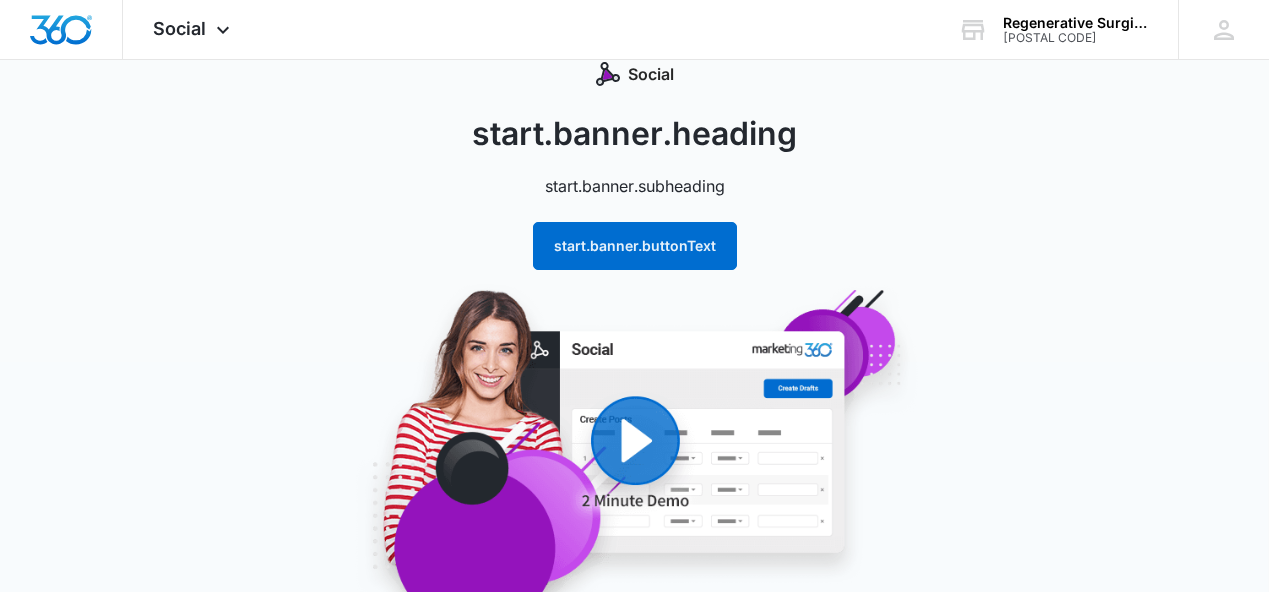 scroll, scrollTop: 0, scrollLeft: 0, axis: both 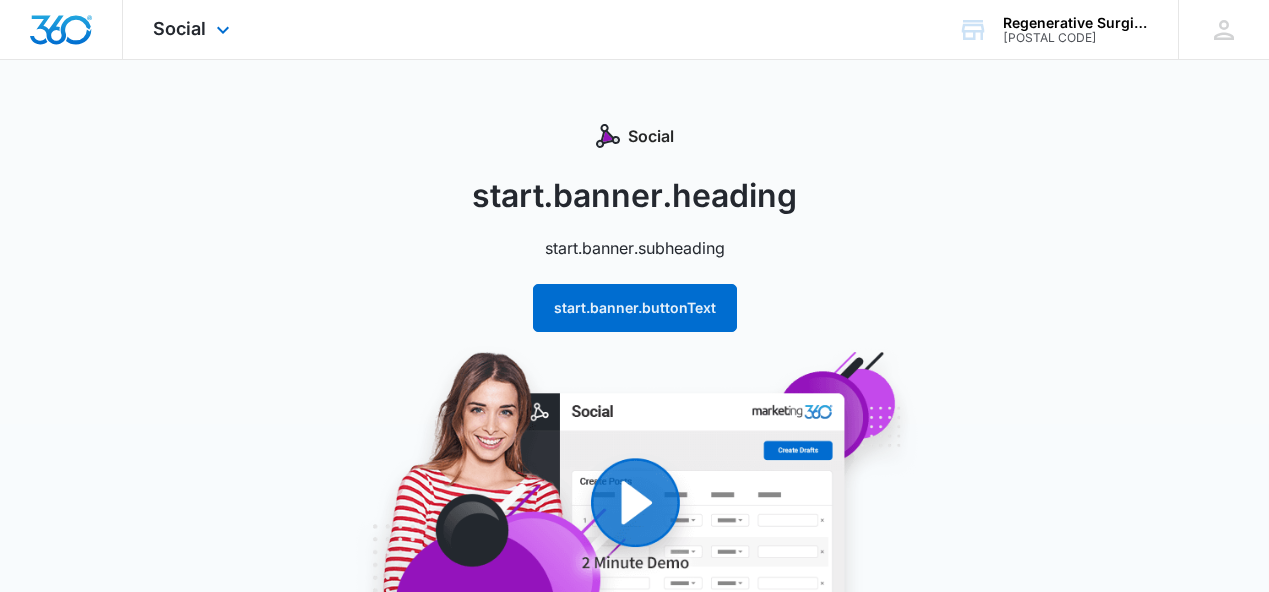 click at bounding box center (61, 30) 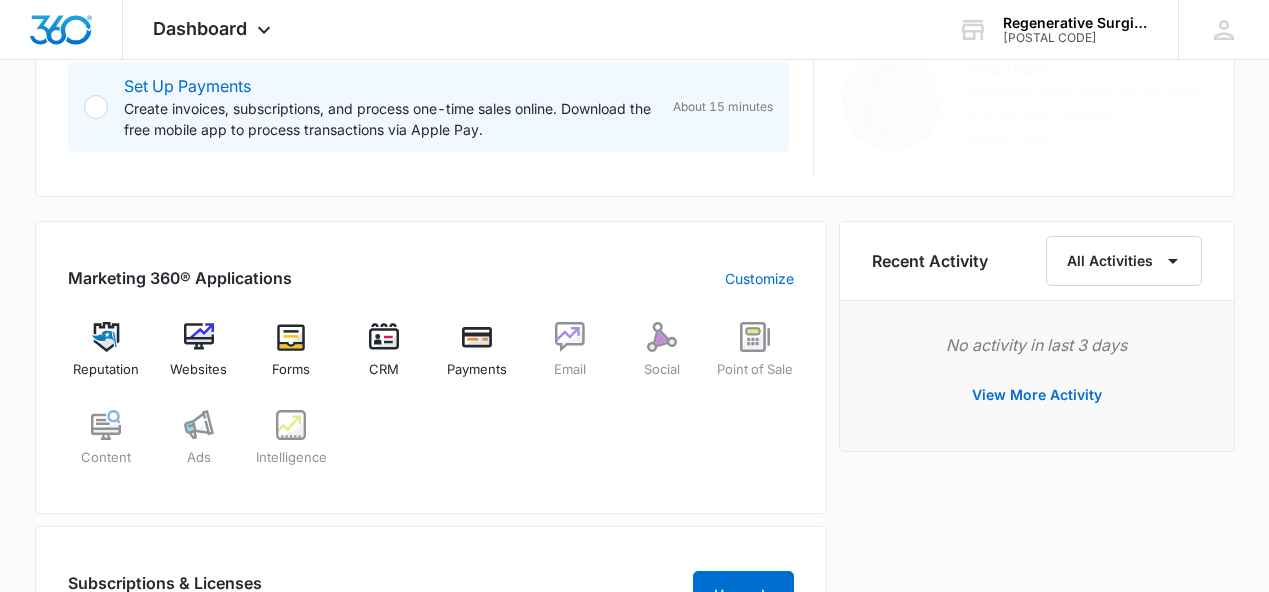scroll, scrollTop: 661, scrollLeft: 0, axis: vertical 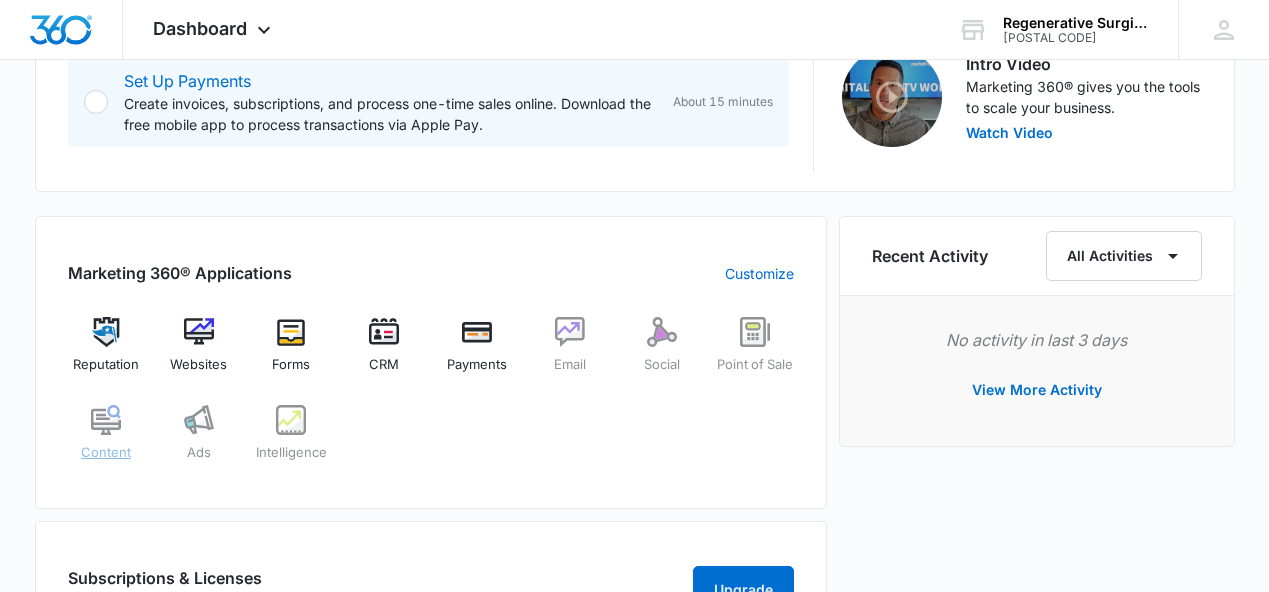 click at bounding box center [106, 420] 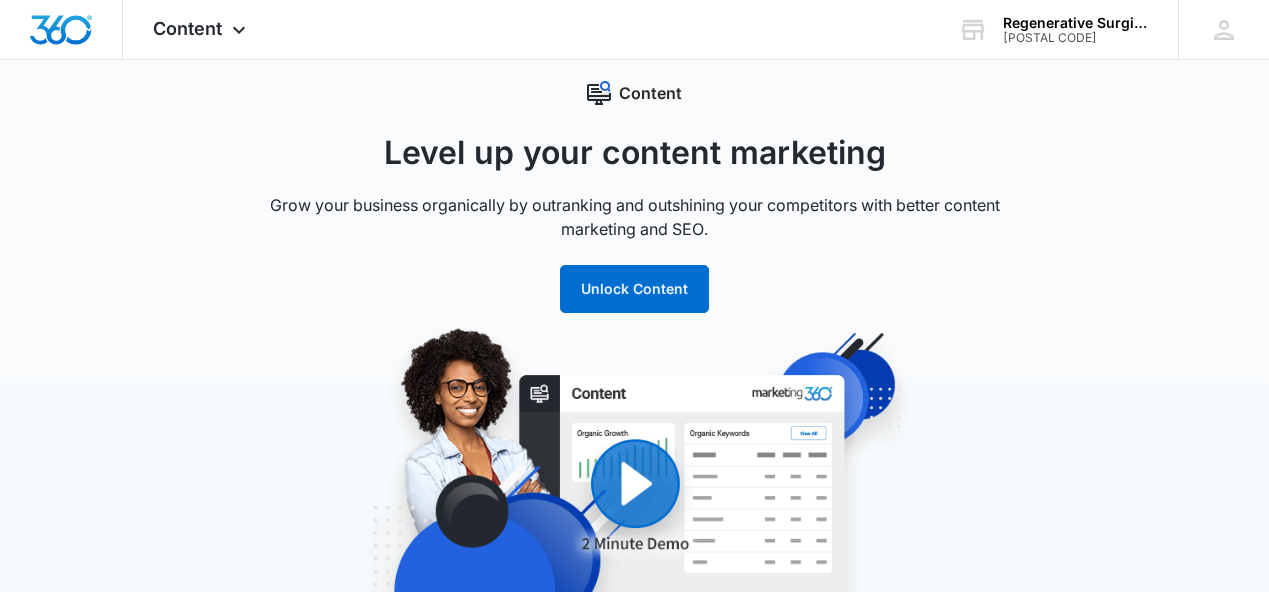 scroll, scrollTop: 0, scrollLeft: 0, axis: both 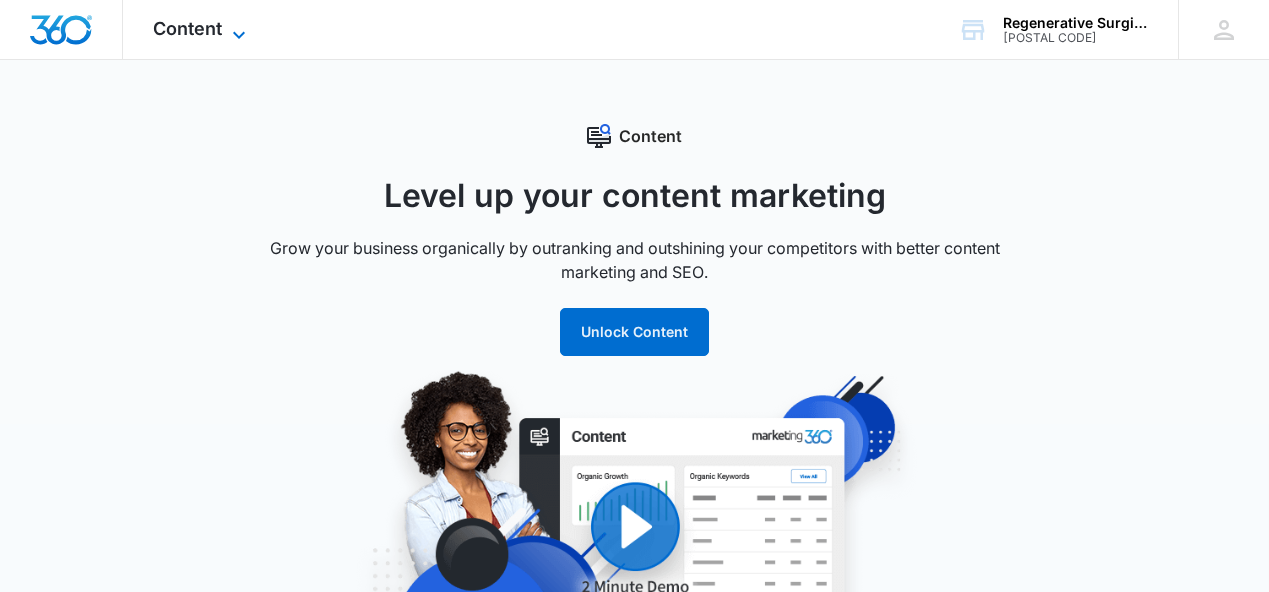 click on "Content" at bounding box center [187, 28] 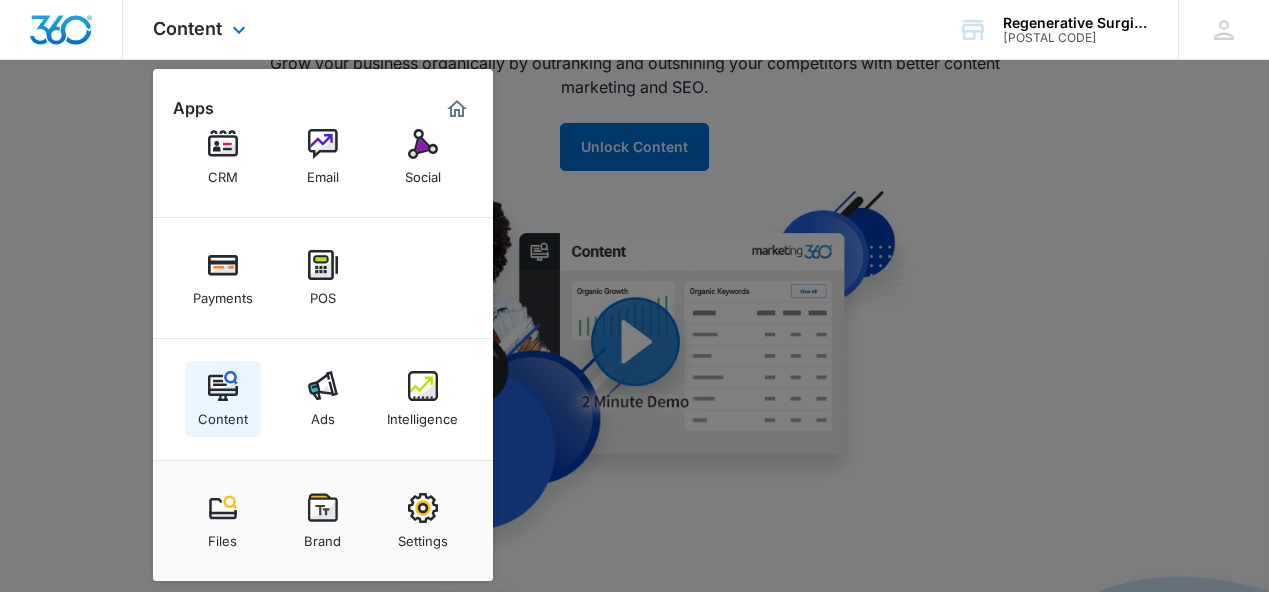 scroll, scrollTop: 217, scrollLeft: 0, axis: vertical 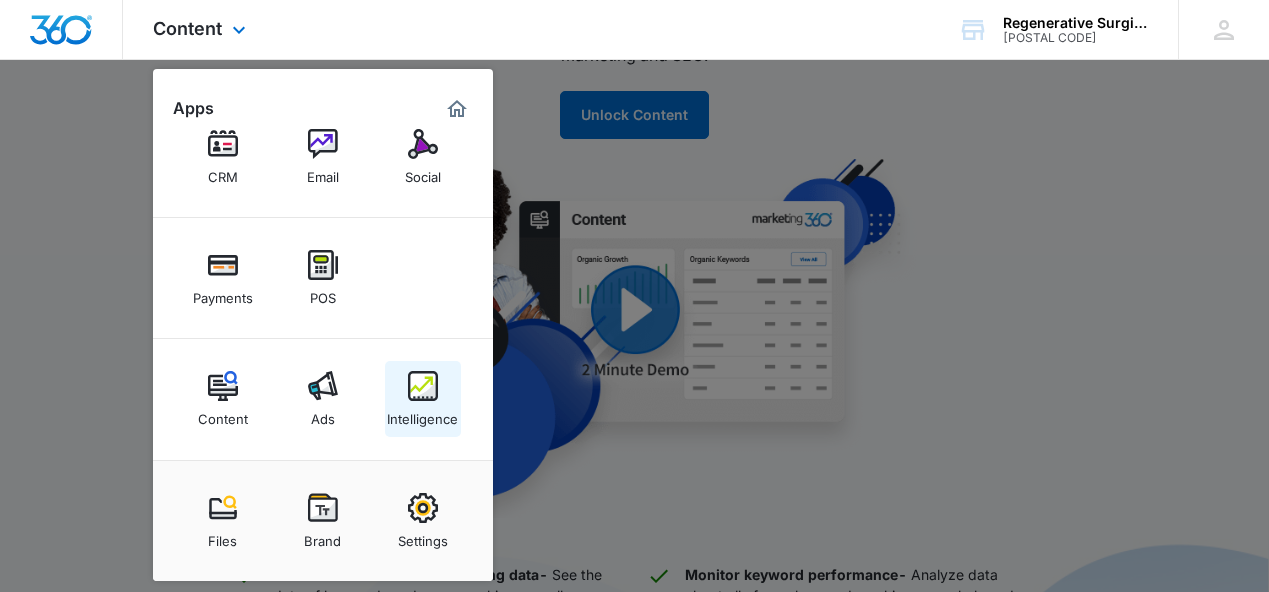 click at bounding box center (423, 386) 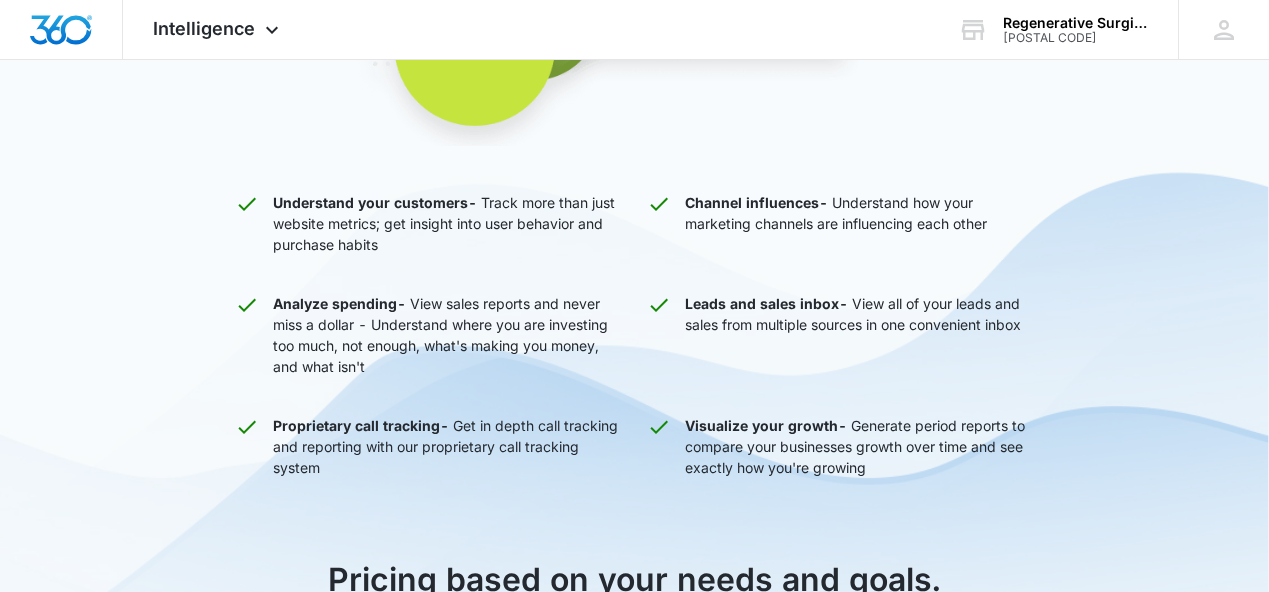 scroll, scrollTop: 594, scrollLeft: 0, axis: vertical 